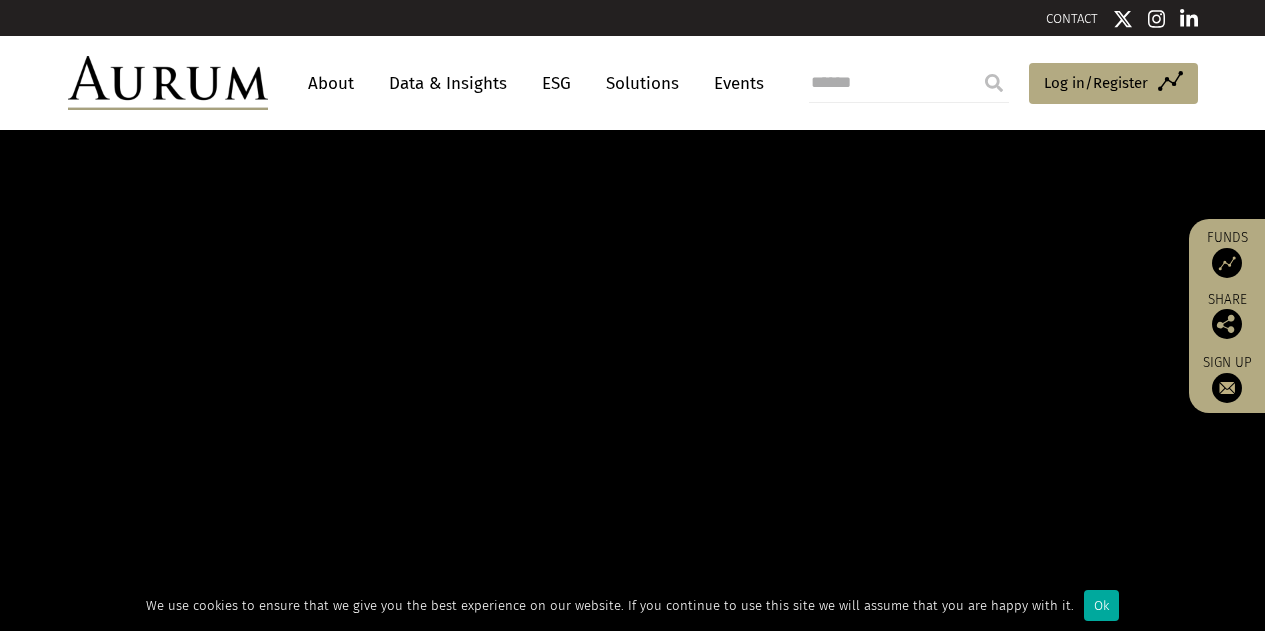 scroll, scrollTop: 0, scrollLeft: 0, axis: both 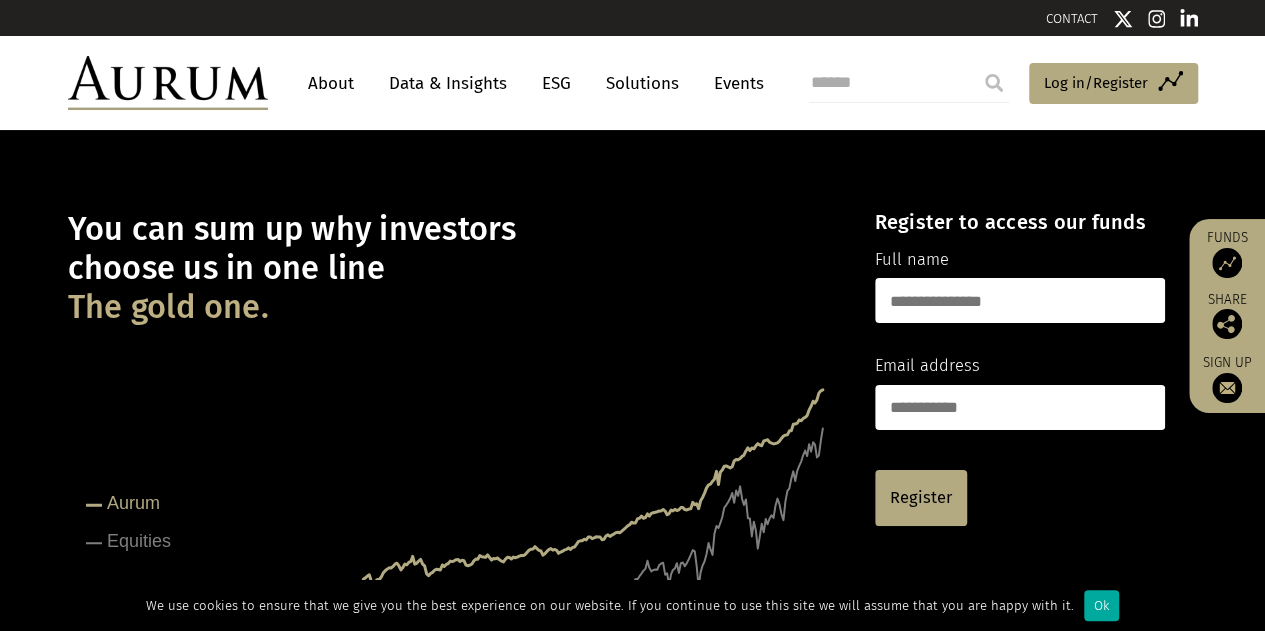 click on "Solutions" at bounding box center (642, 83) 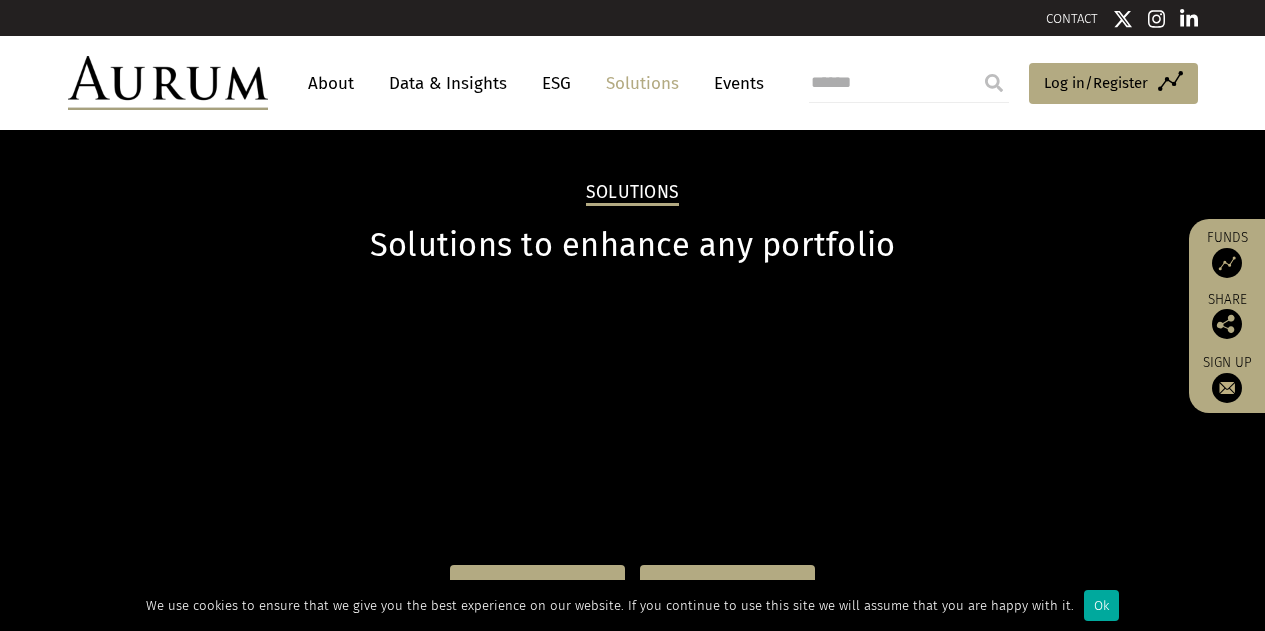 scroll, scrollTop: 0, scrollLeft: 0, axis: both 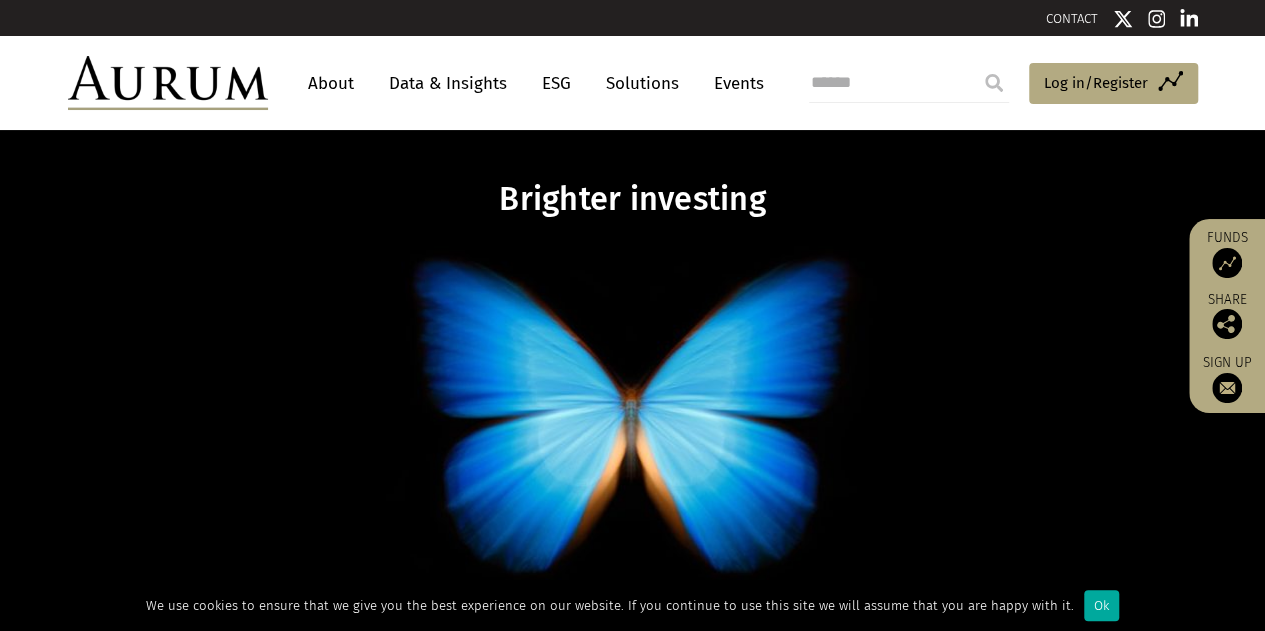 click on "Solutions" at bounding box center (642, 83) 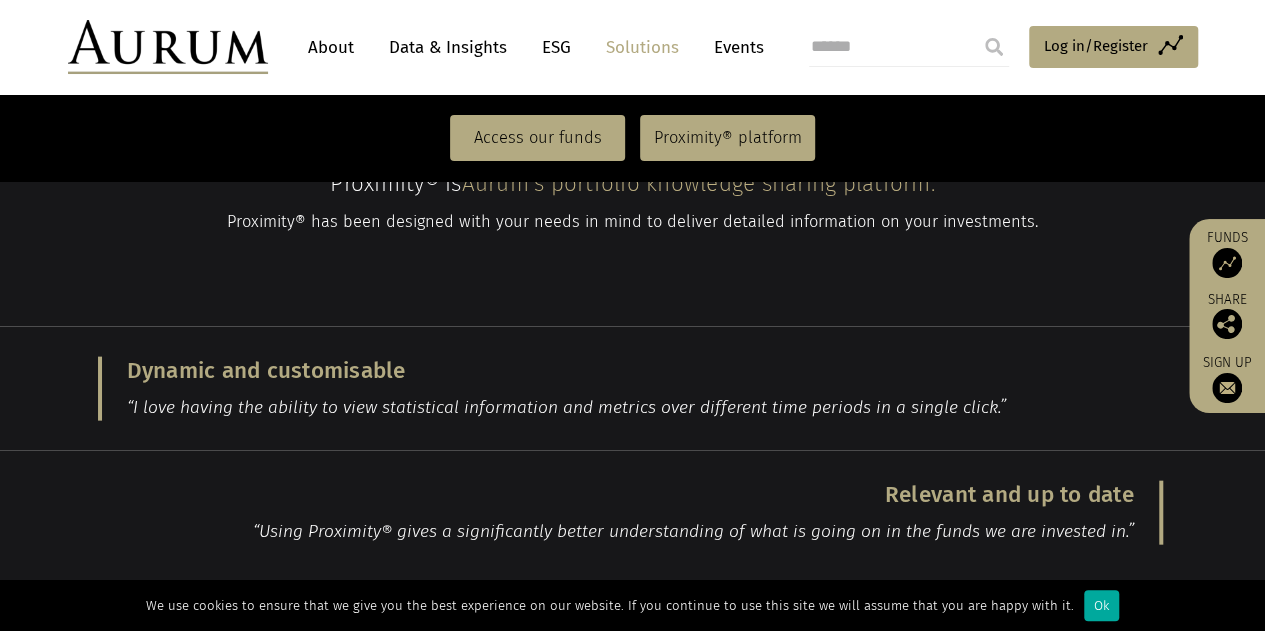 scroll, scrollTop: 2166, scrollLeft: 0, axis: vertical 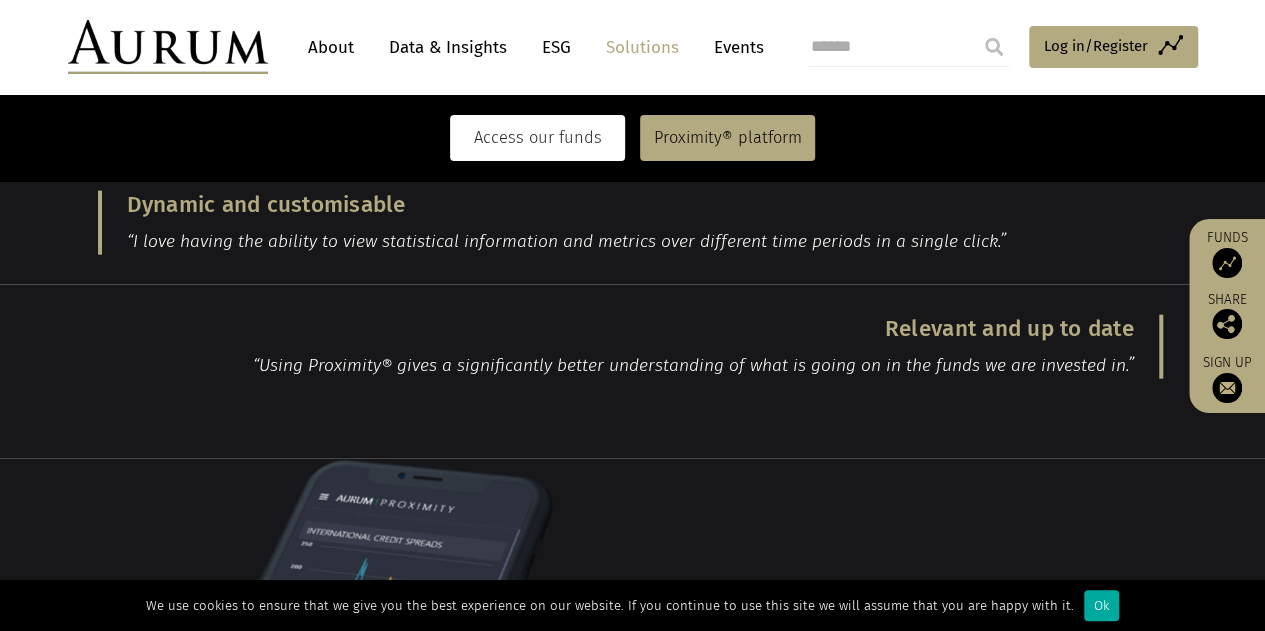click on "Access our funds" at bounding box center [537, 138] 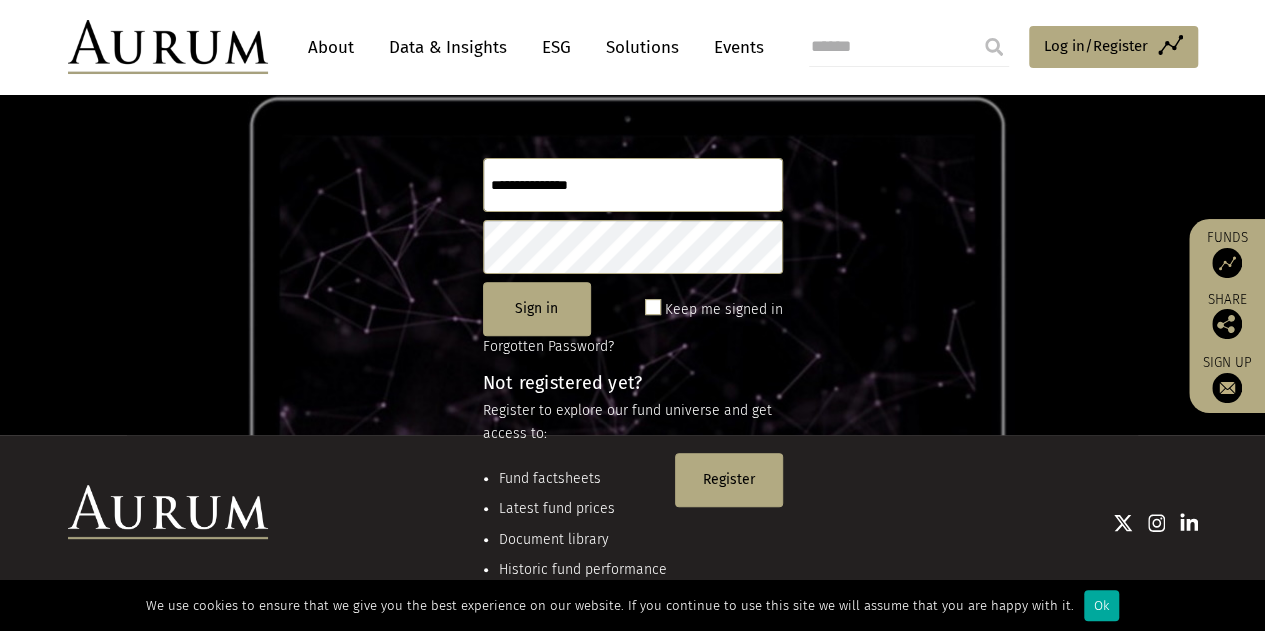 scroll, scrollTop: 65, scrollLeft: 0, axis: vertical 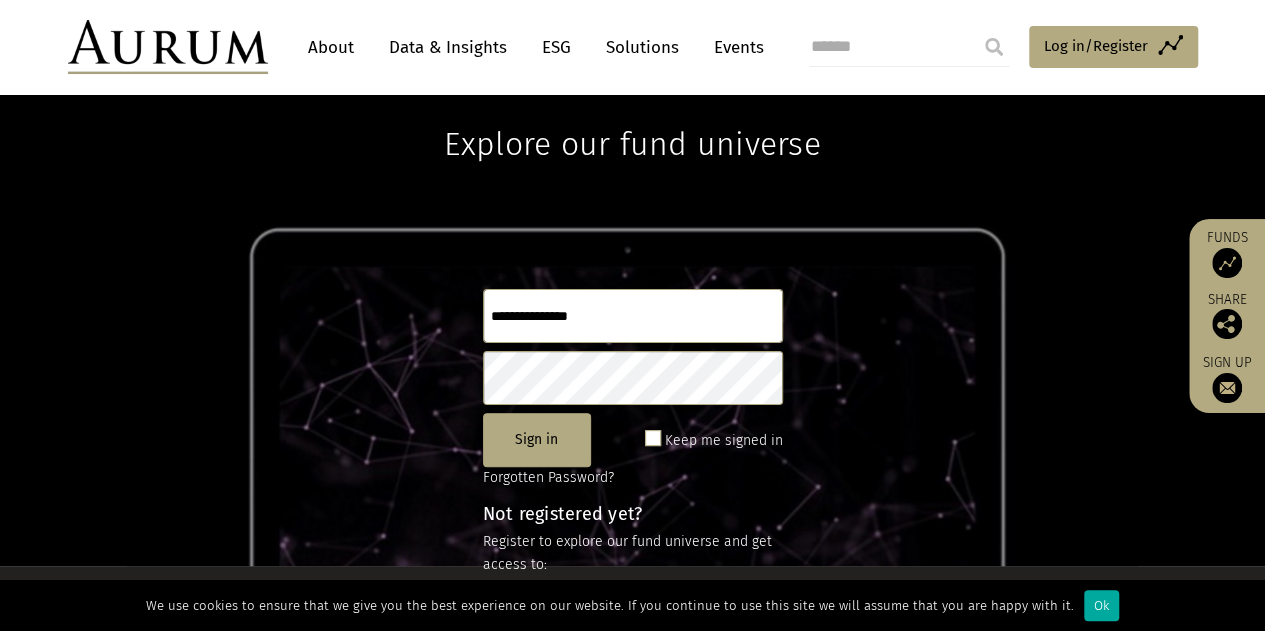 click 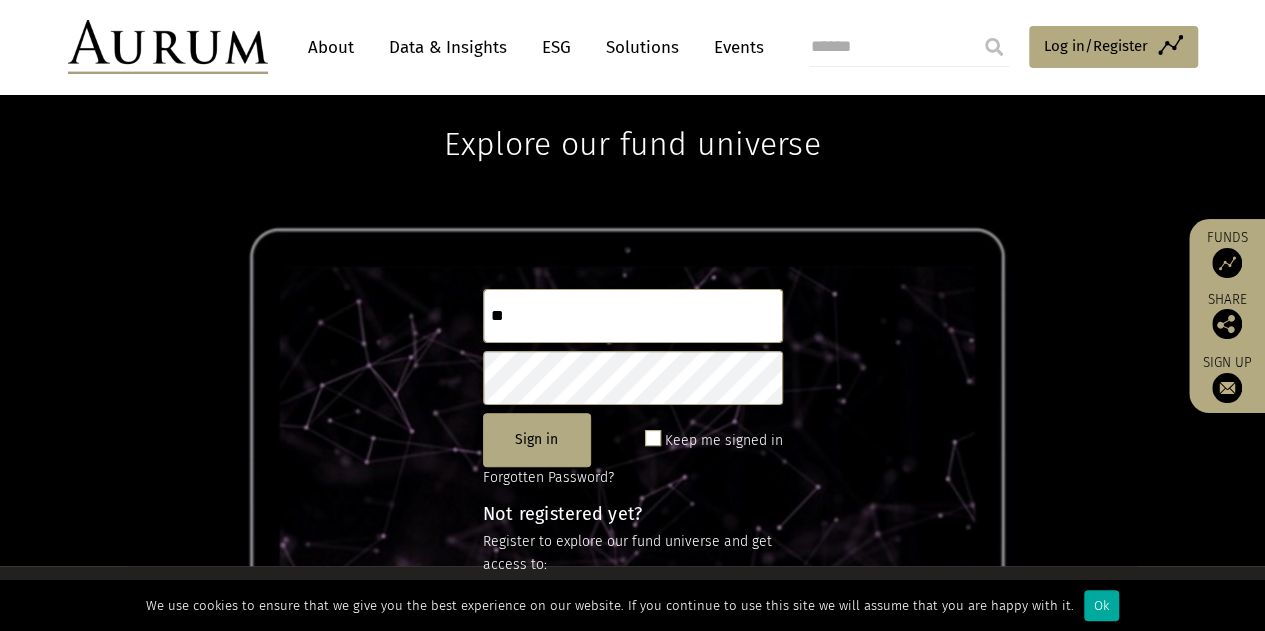 type on "*" 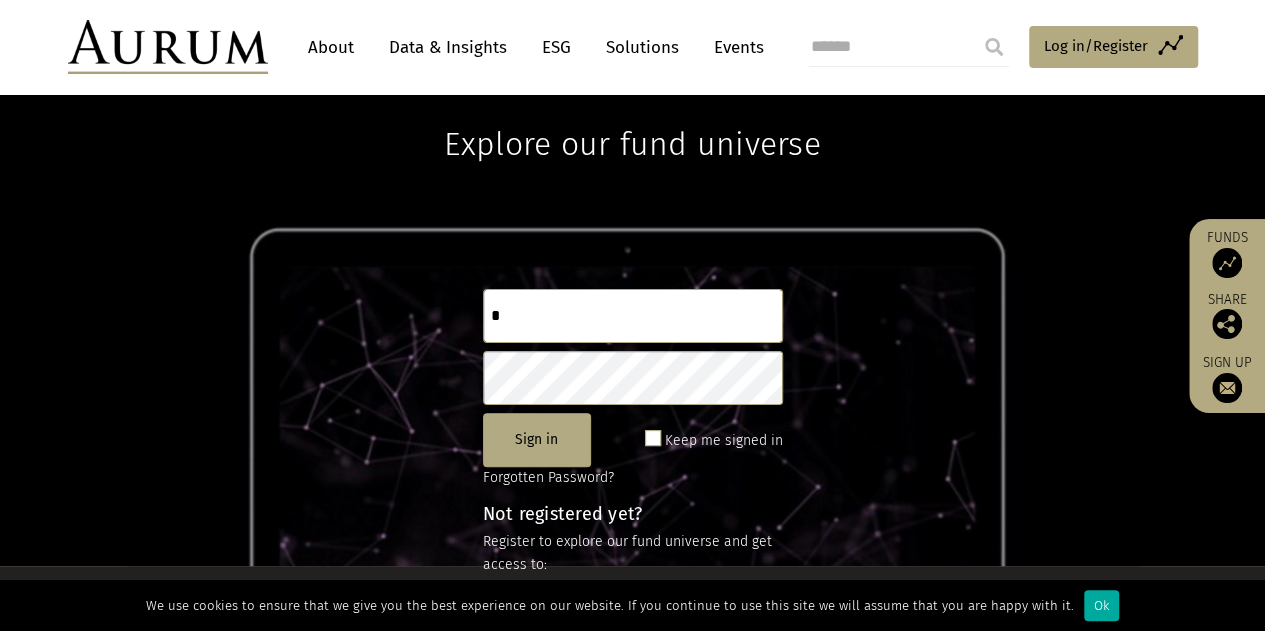 type 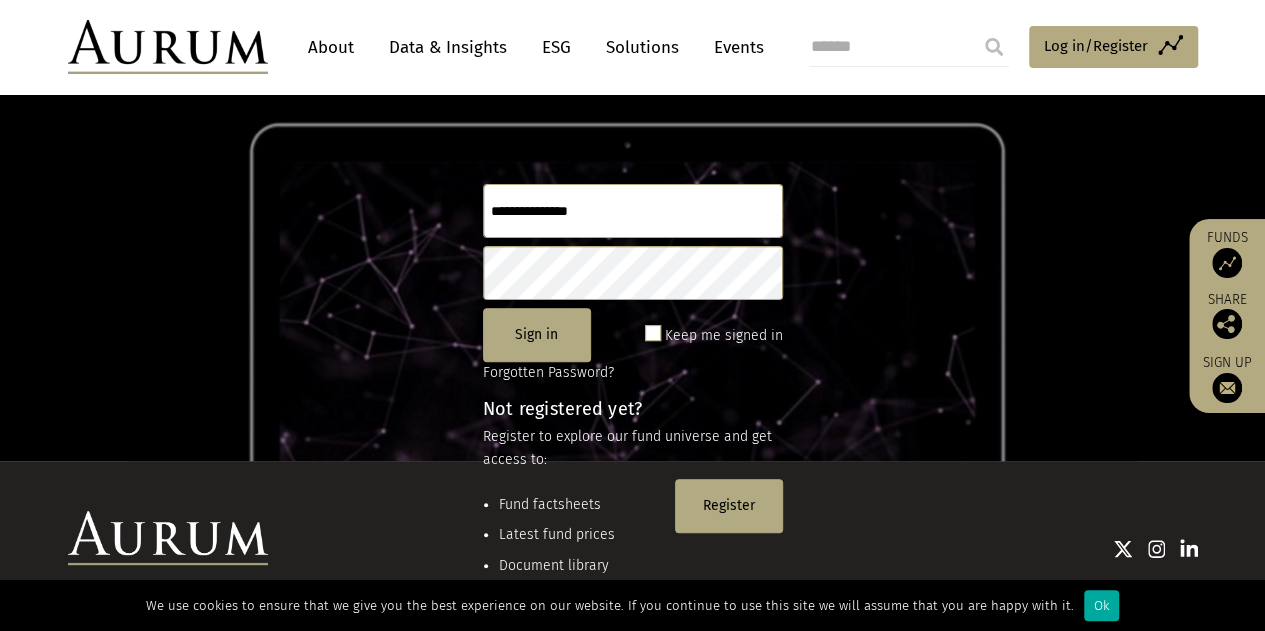 scroll, scrollTop: 265, scrollLeft: 0, axis: vertical 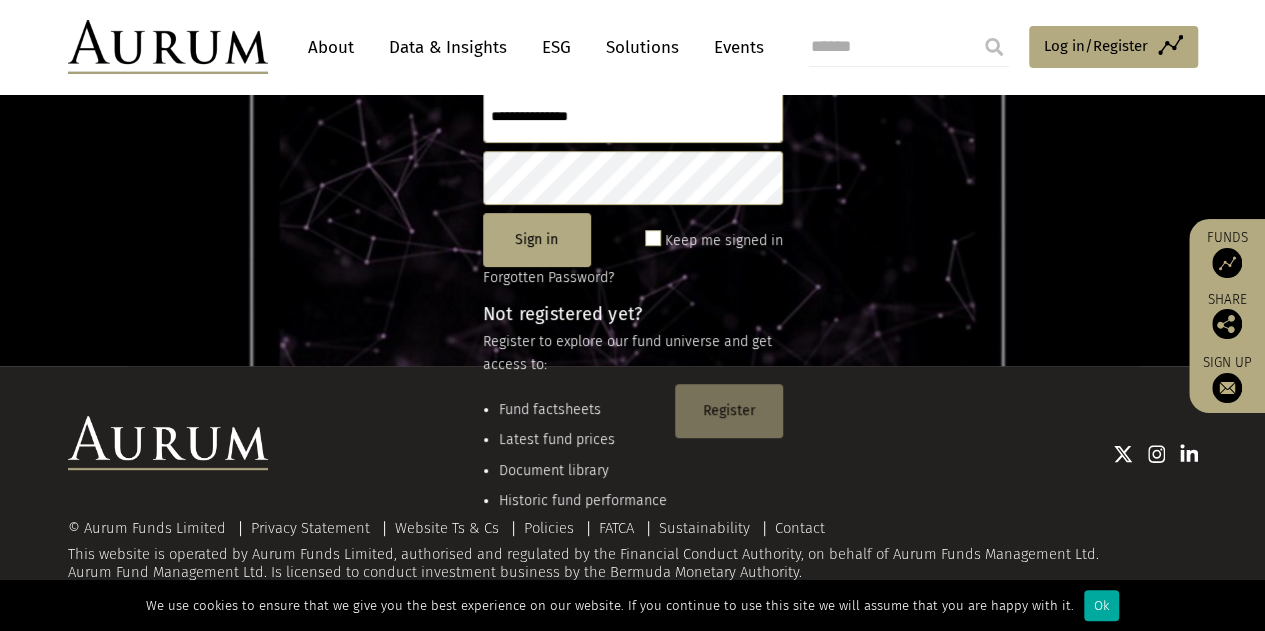 click on "Register" 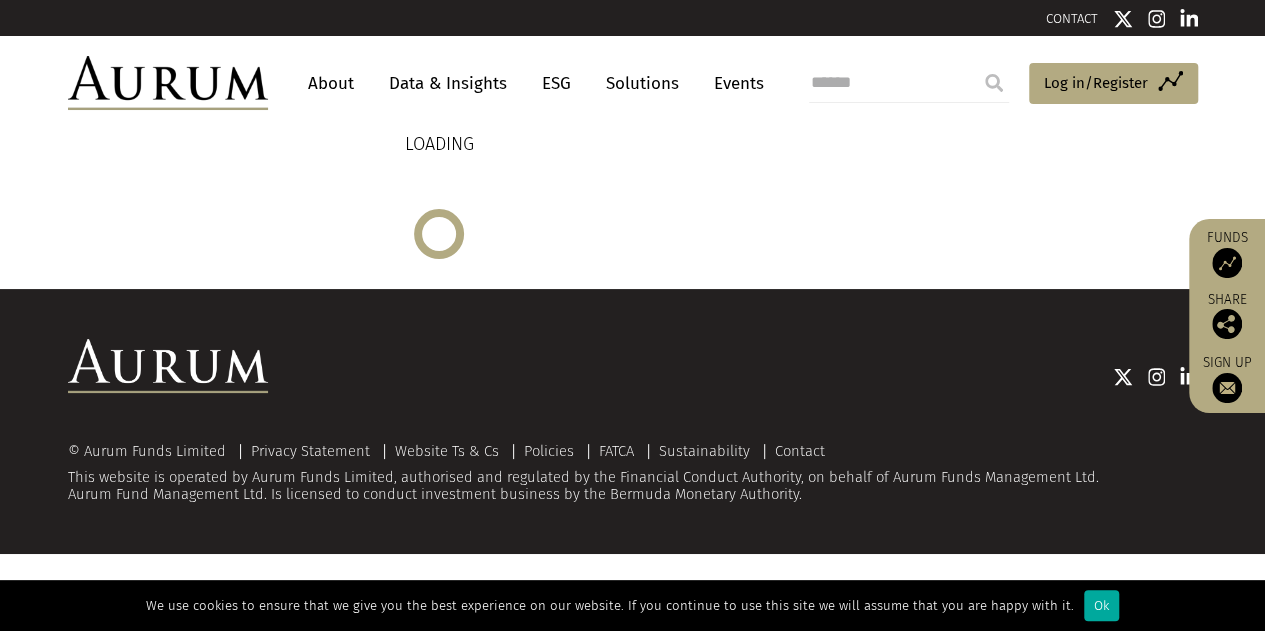 scroll, scrollTop: 0, scrollLeft: 0, axis: both 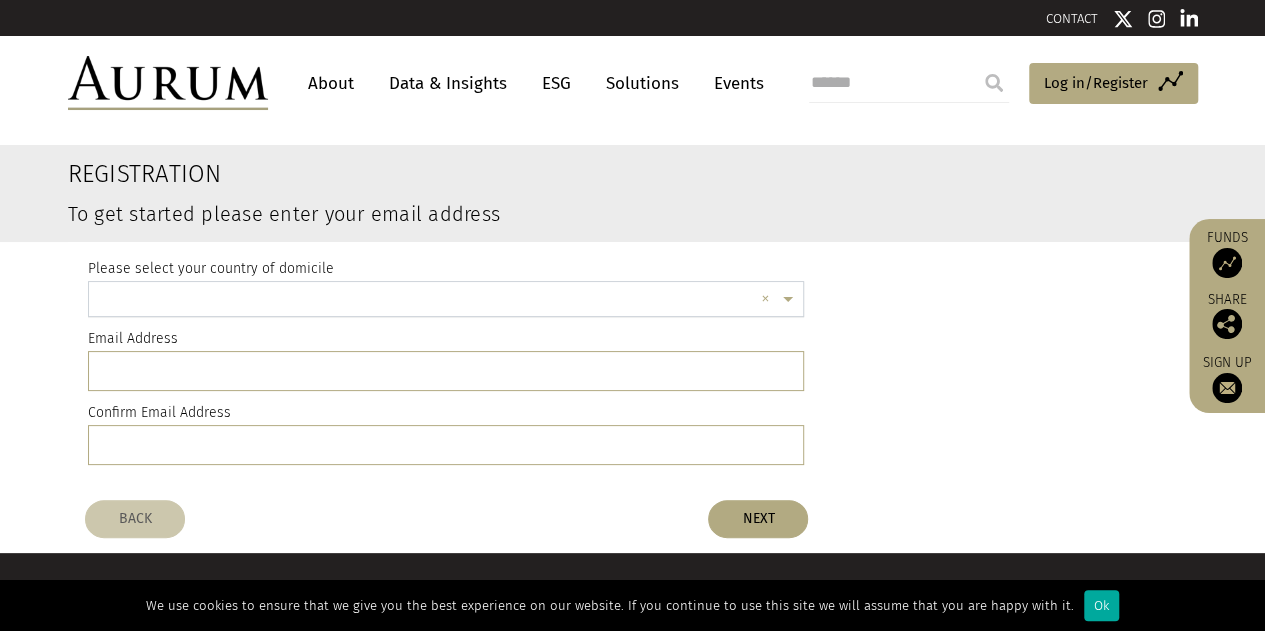 click at bounding box center [426, 302] 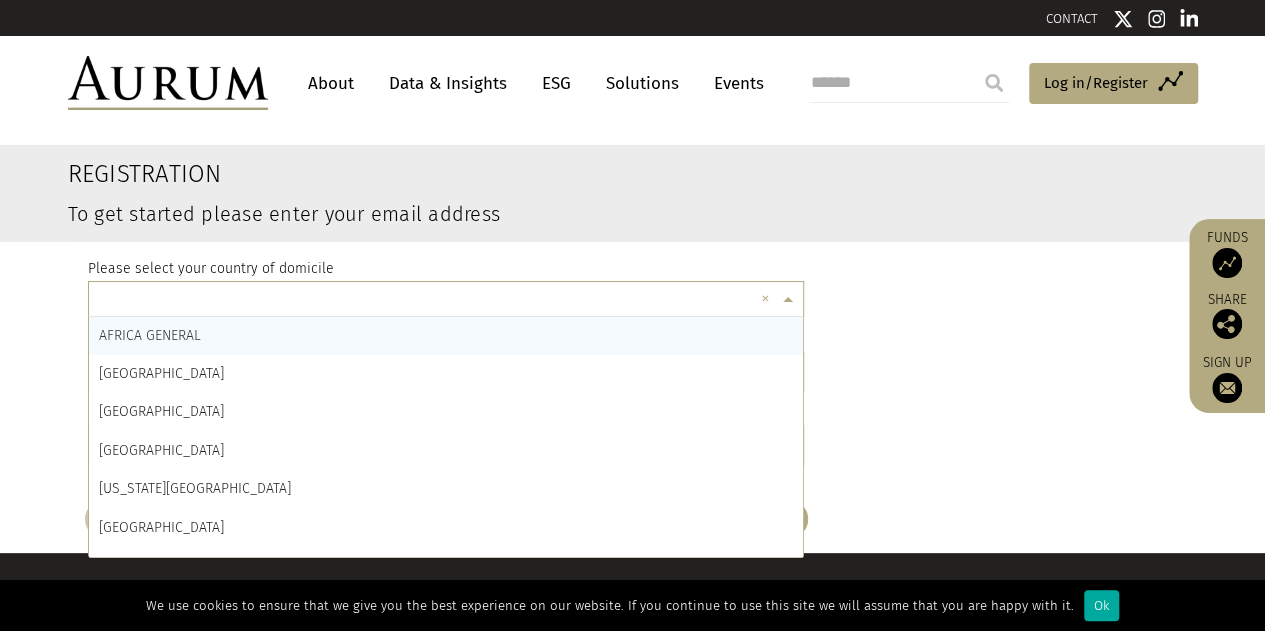 click at bounding box center (426, 302) 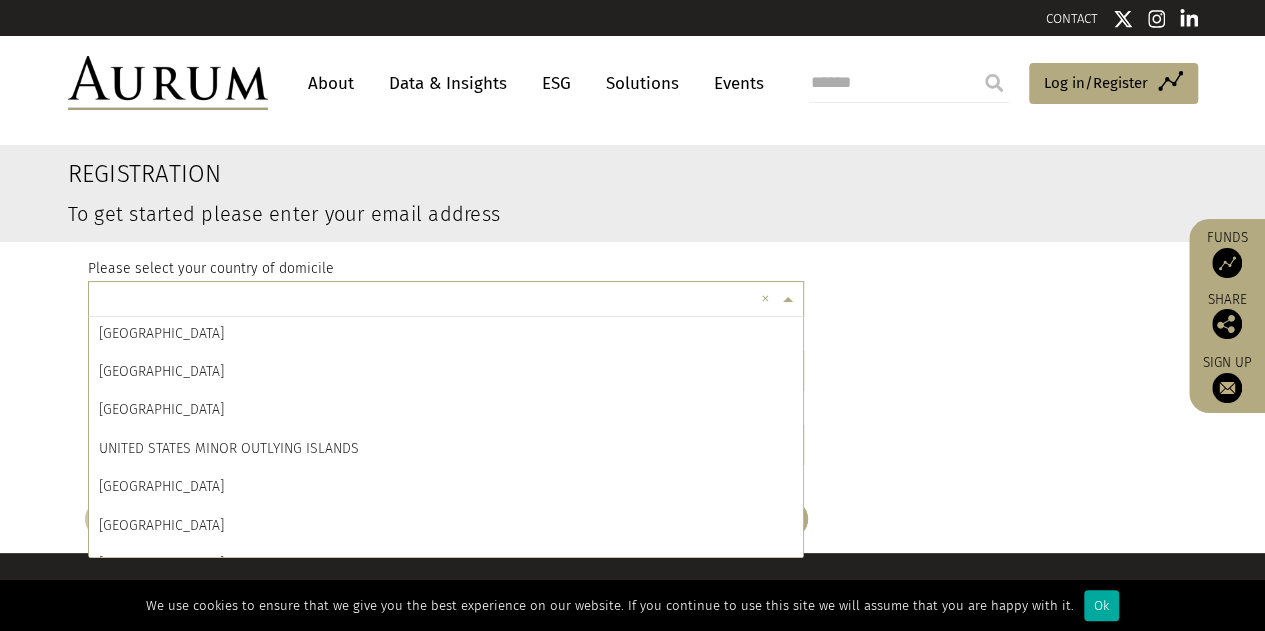 scroll, scrollTop: 9112, scrollLeft: 0, axis: vertical 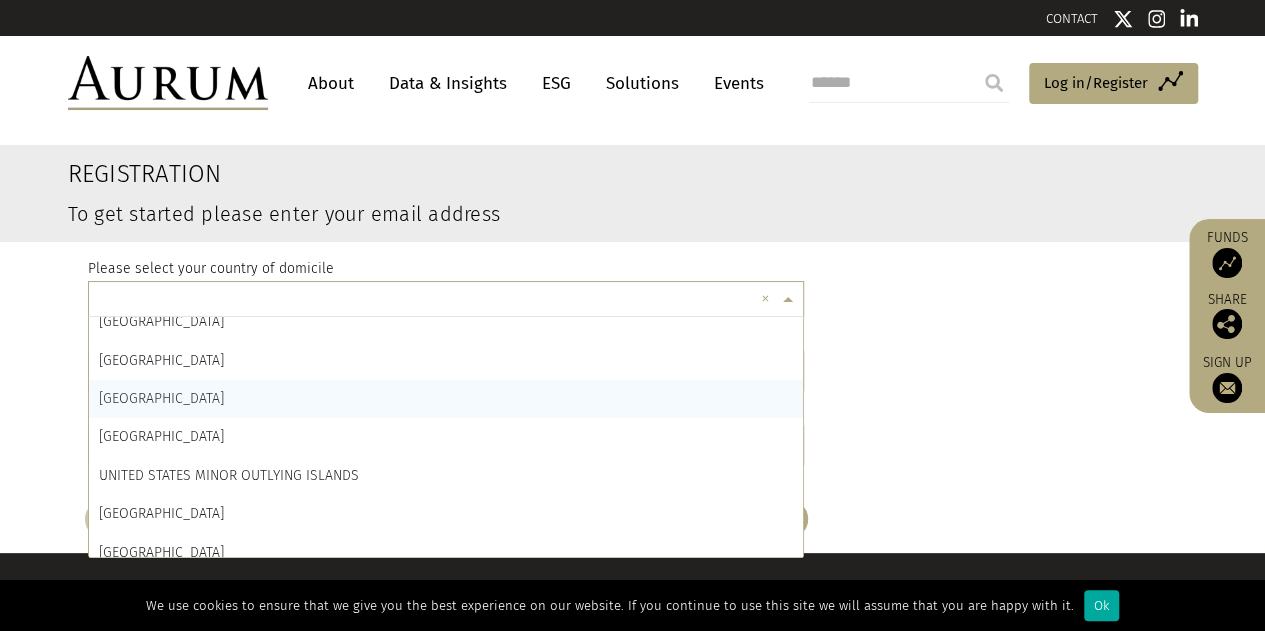 click on "[GEOGRAPHIC_DATA]" at bounding box center [446, 399] 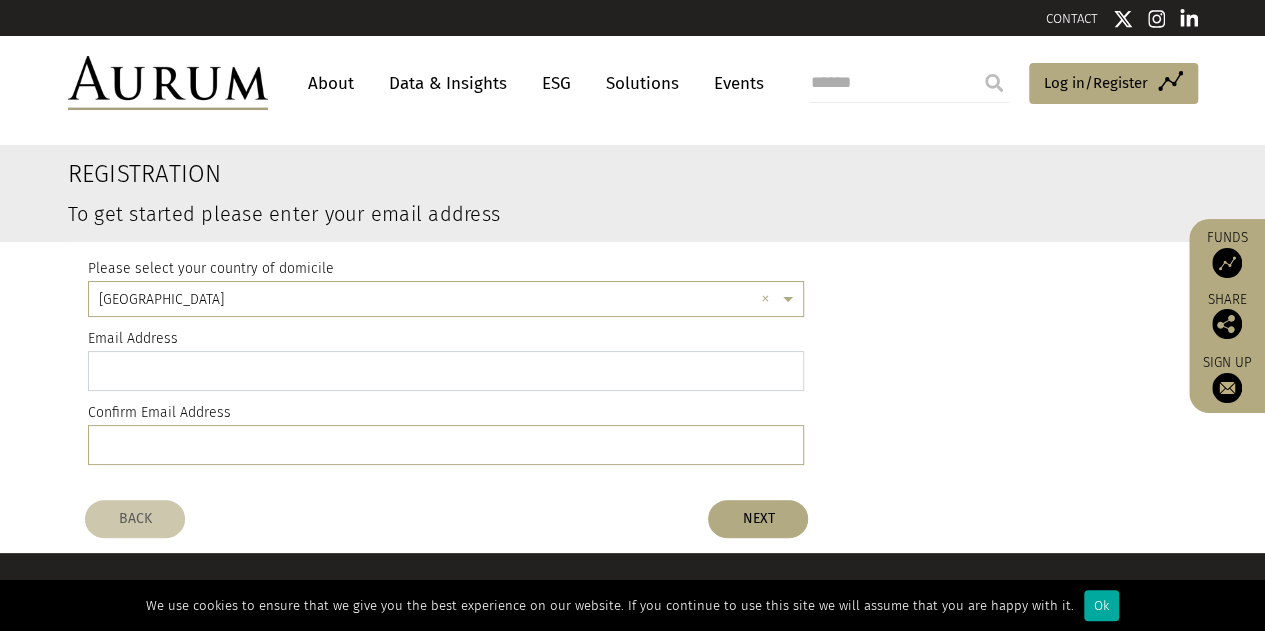 click at bounding box center [446, 371] 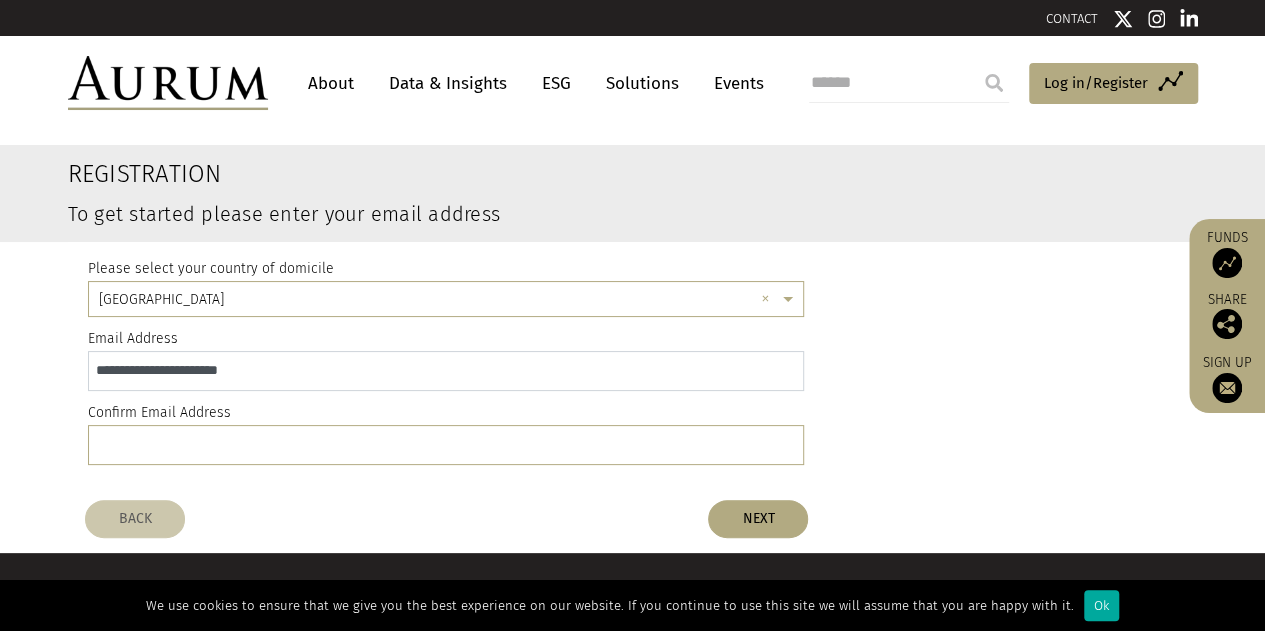 type on "**********" 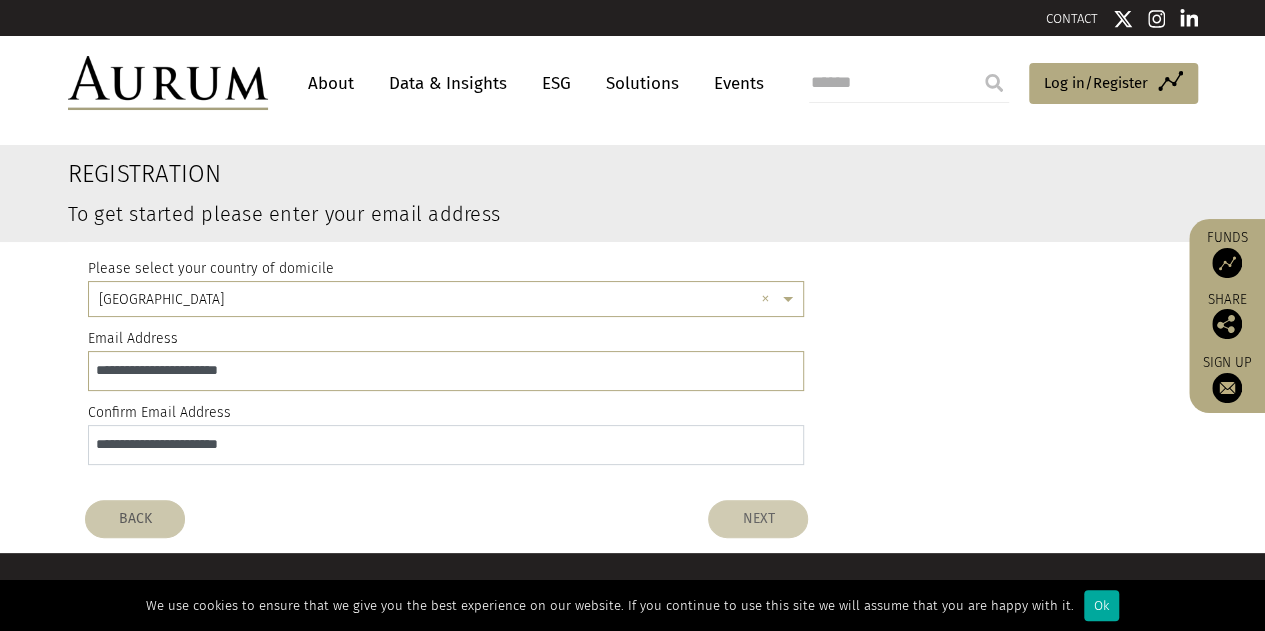 type on "**********" 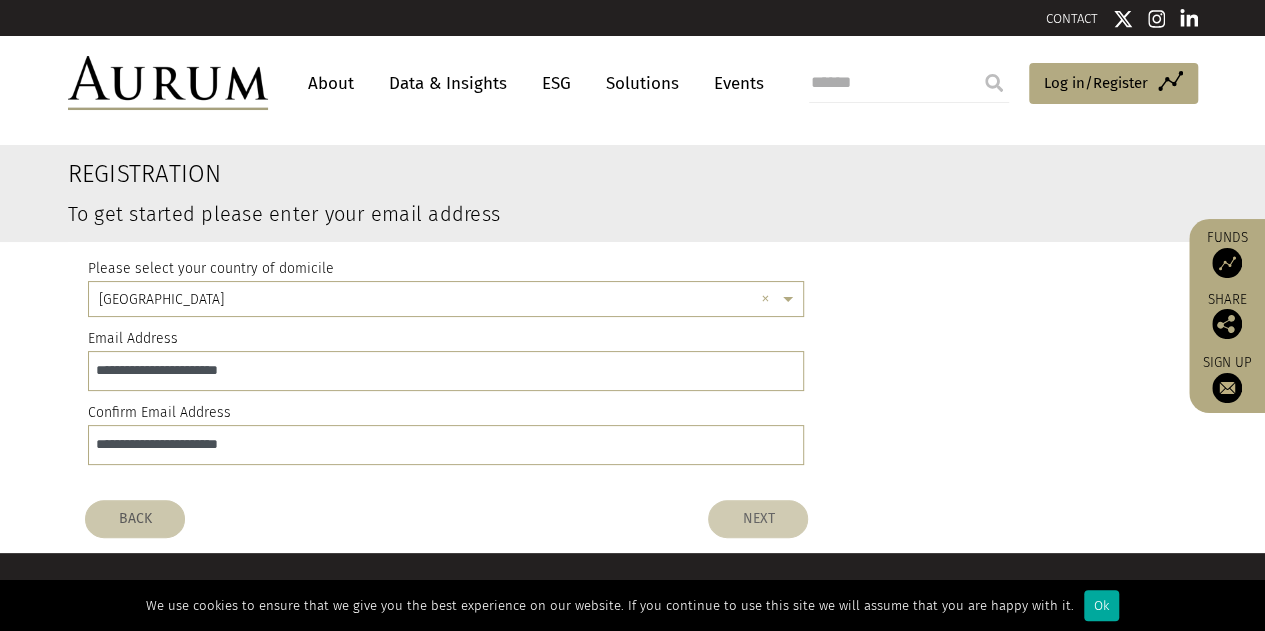 click on "NEXT" at bounding box center (758, 519) 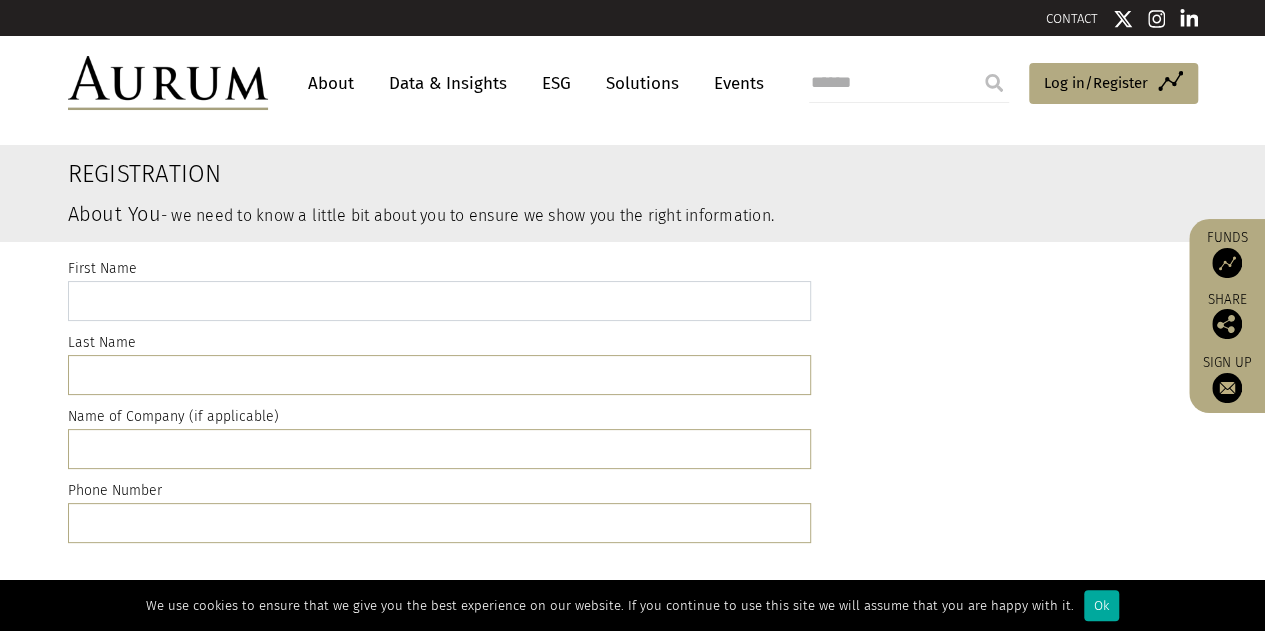 click at bounding box center (439, 301) 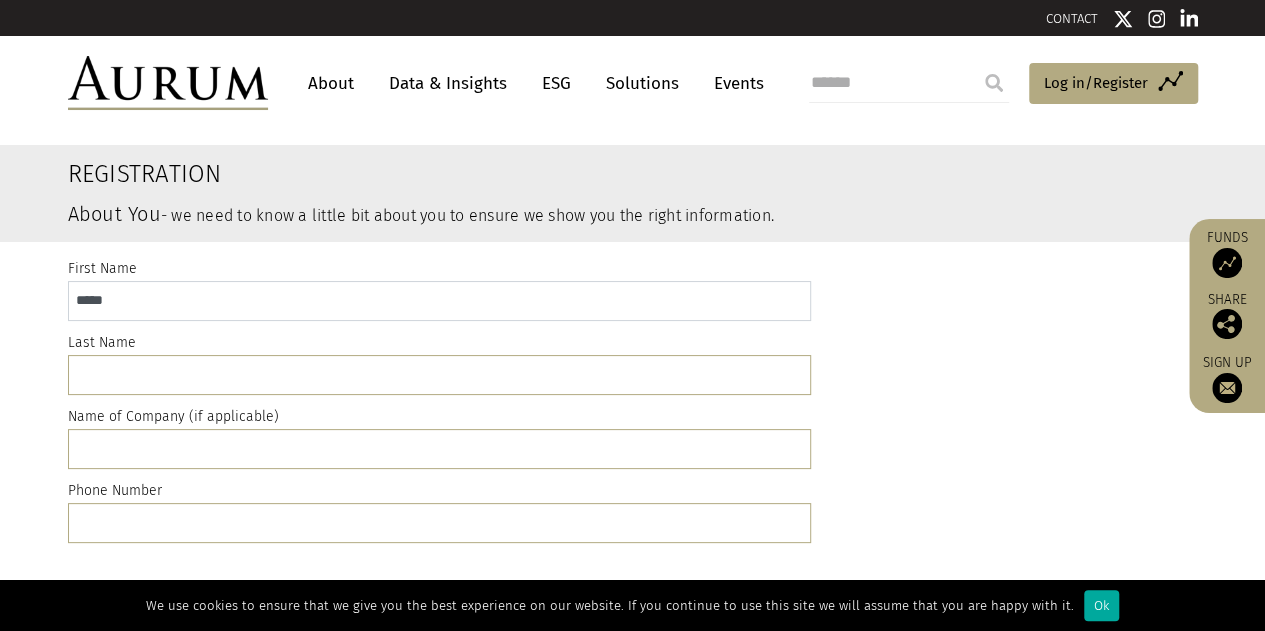 type on "******" 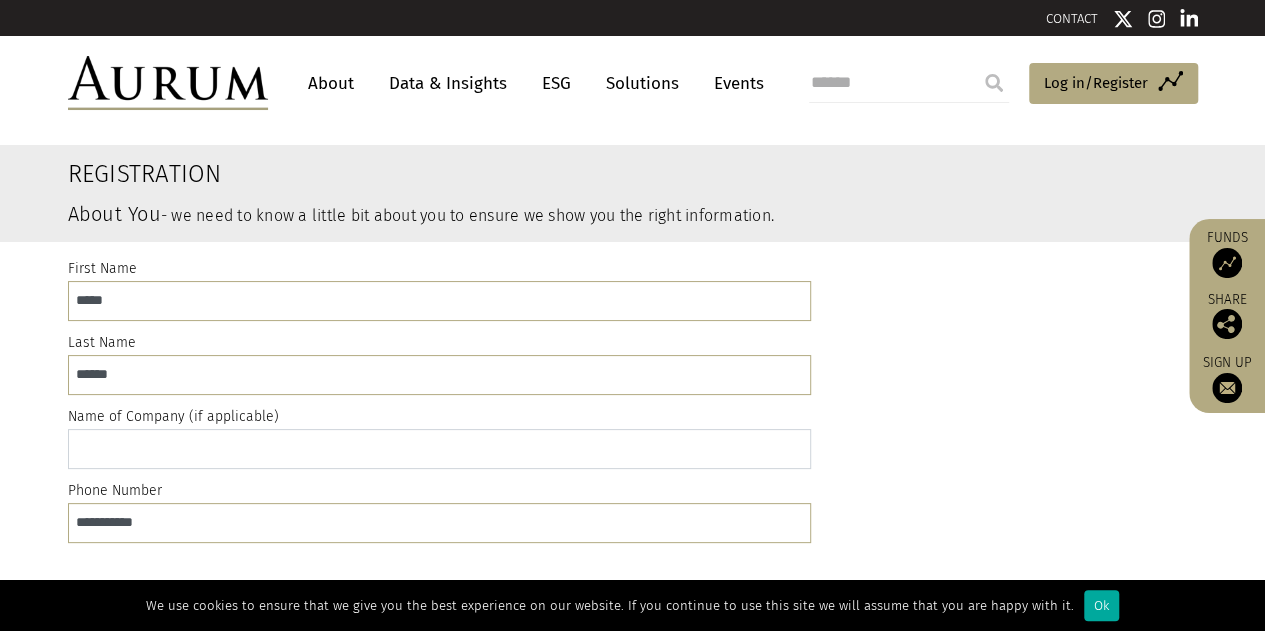 click at bounding box center (439, 449) 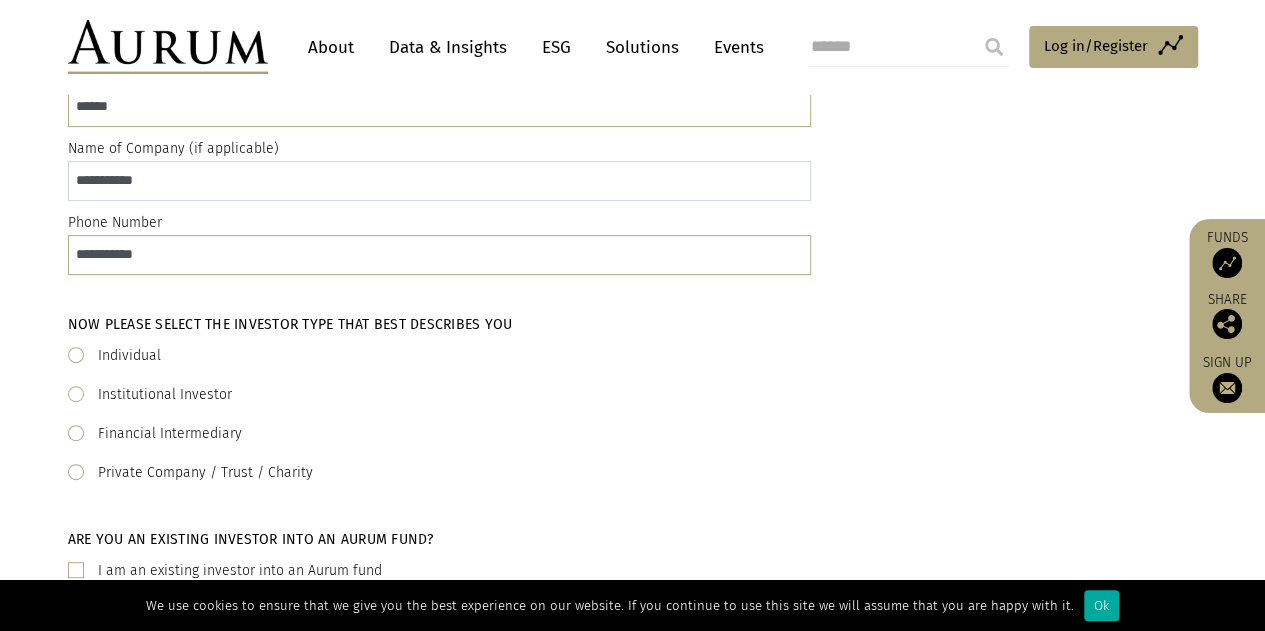 scroll, scrollTop: 300, scrollLeft: 0, axis: vertical 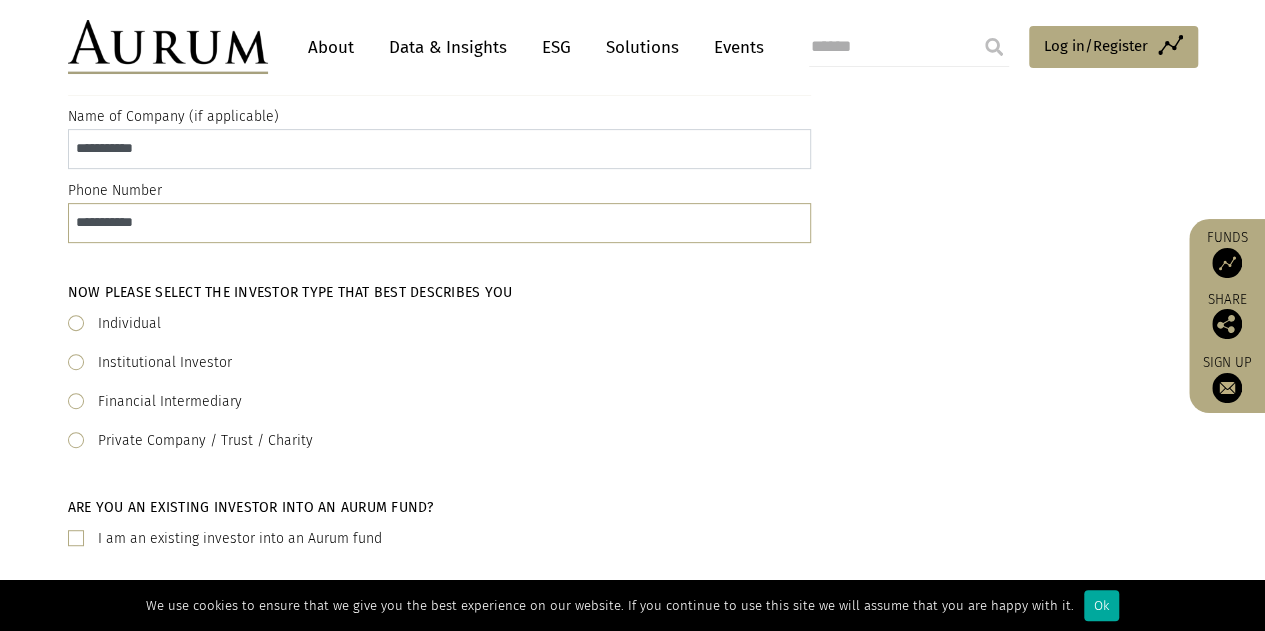 type on "**********" 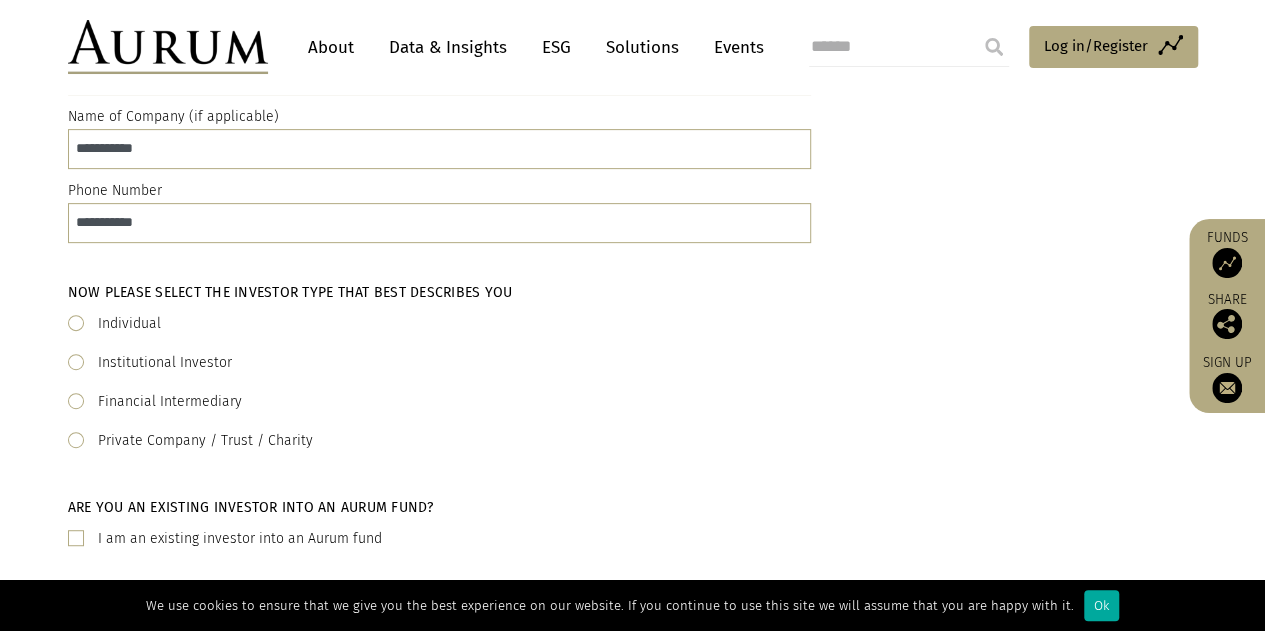 click on "Institutional Investor" 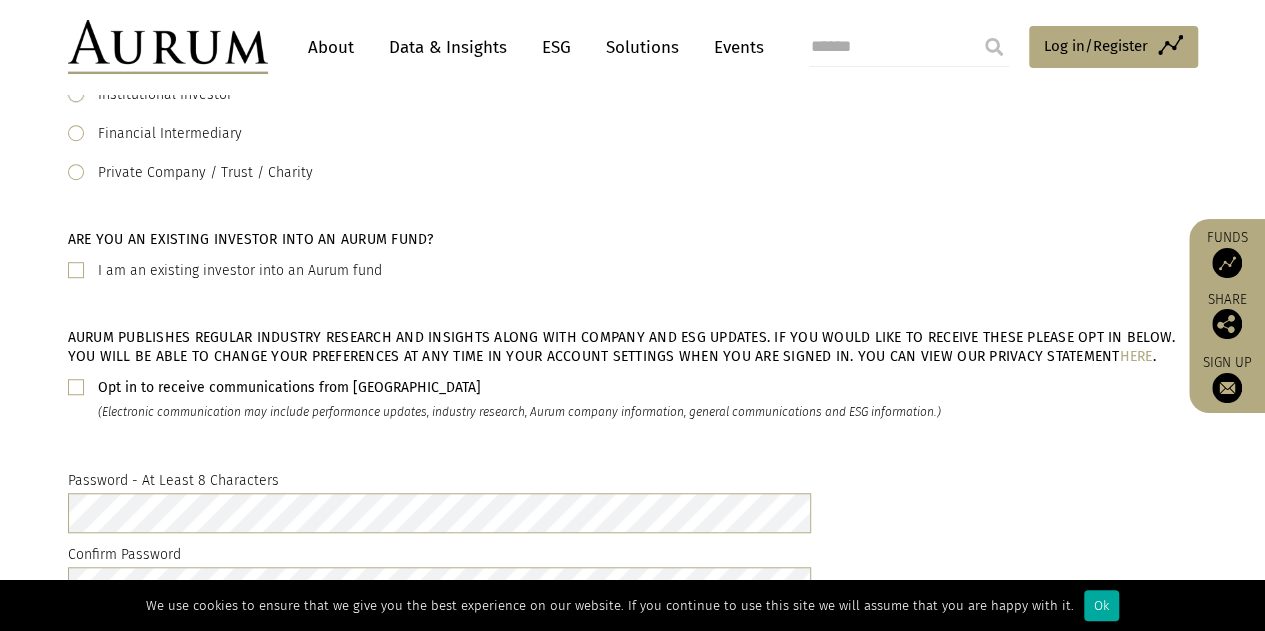 scroll, scrollTop: 600, scrollLeft: 0, axis: vertical 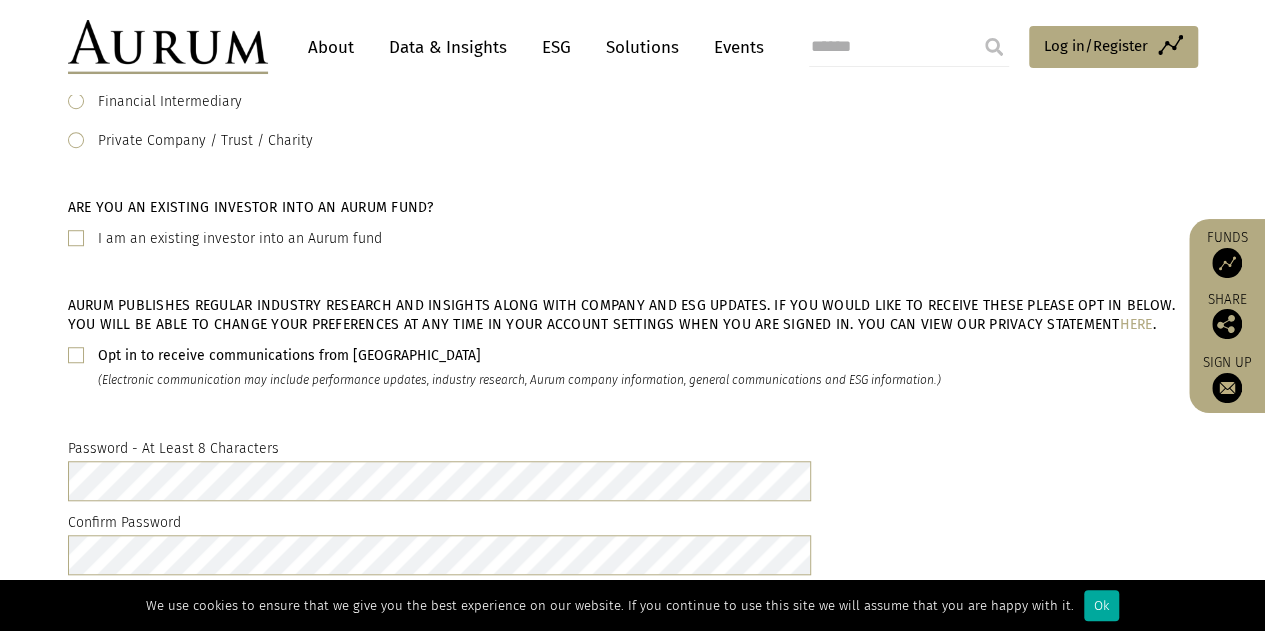 click 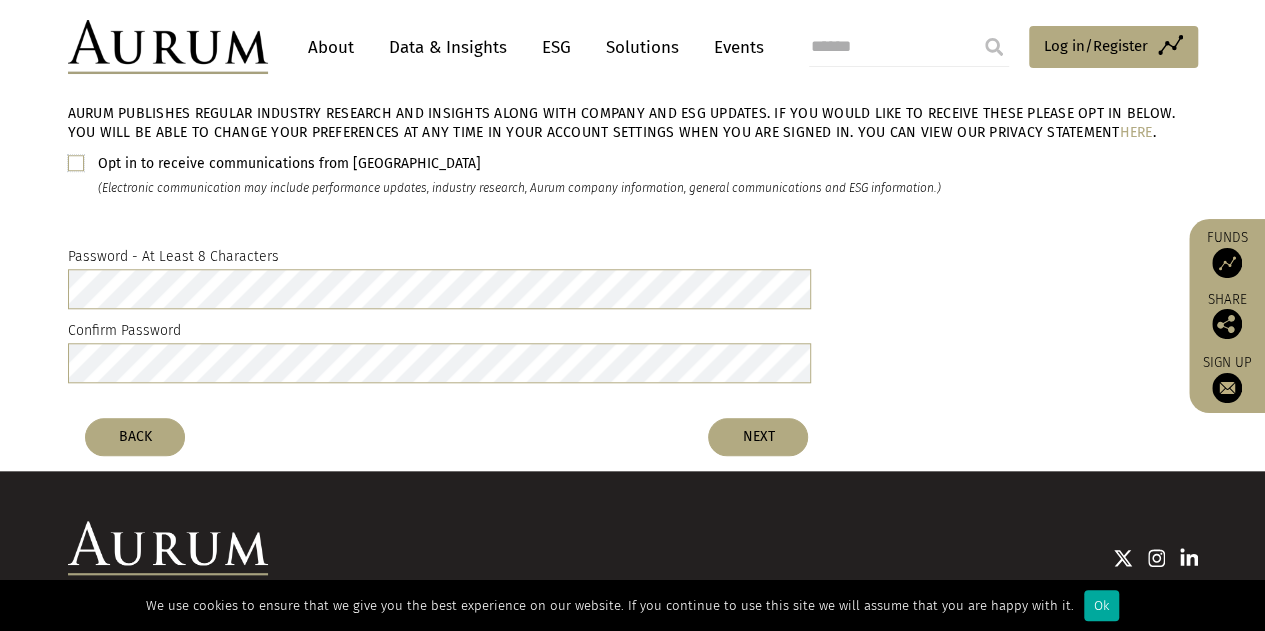 scroll, scrollTop: 800, scrollLeft: 0, axis: vertical 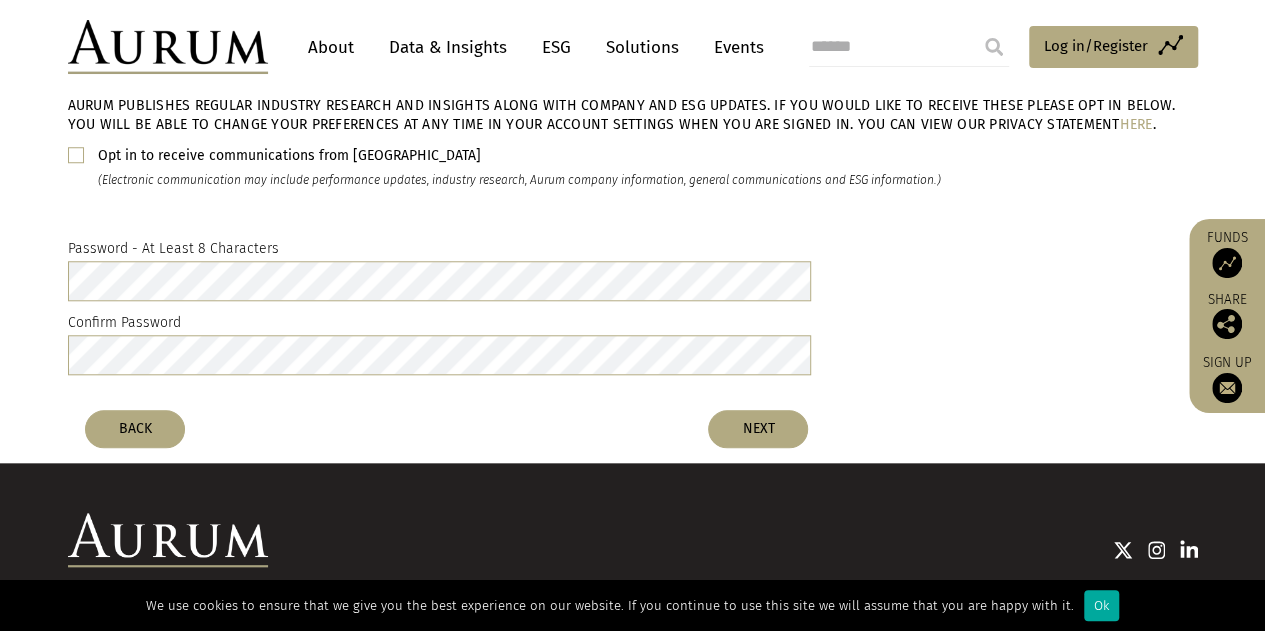 click on "NEXT" at bounding box center (758, 429) 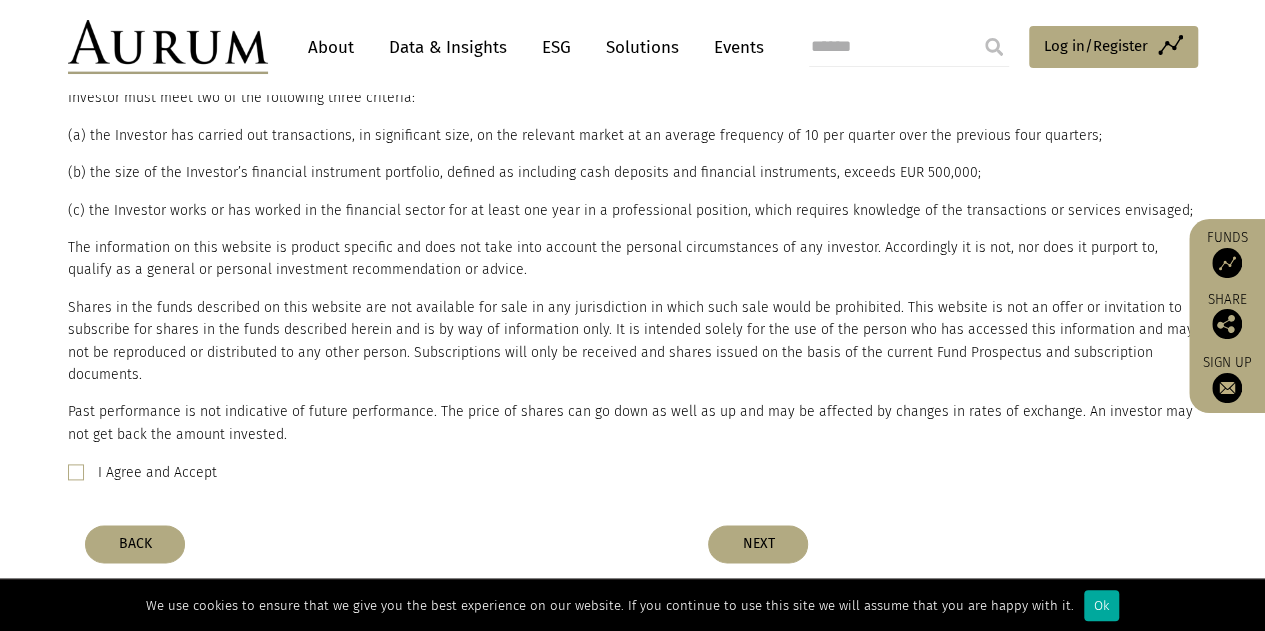 scroll, scrollTop: 1253, scrollLeft: 0, axis: vertical 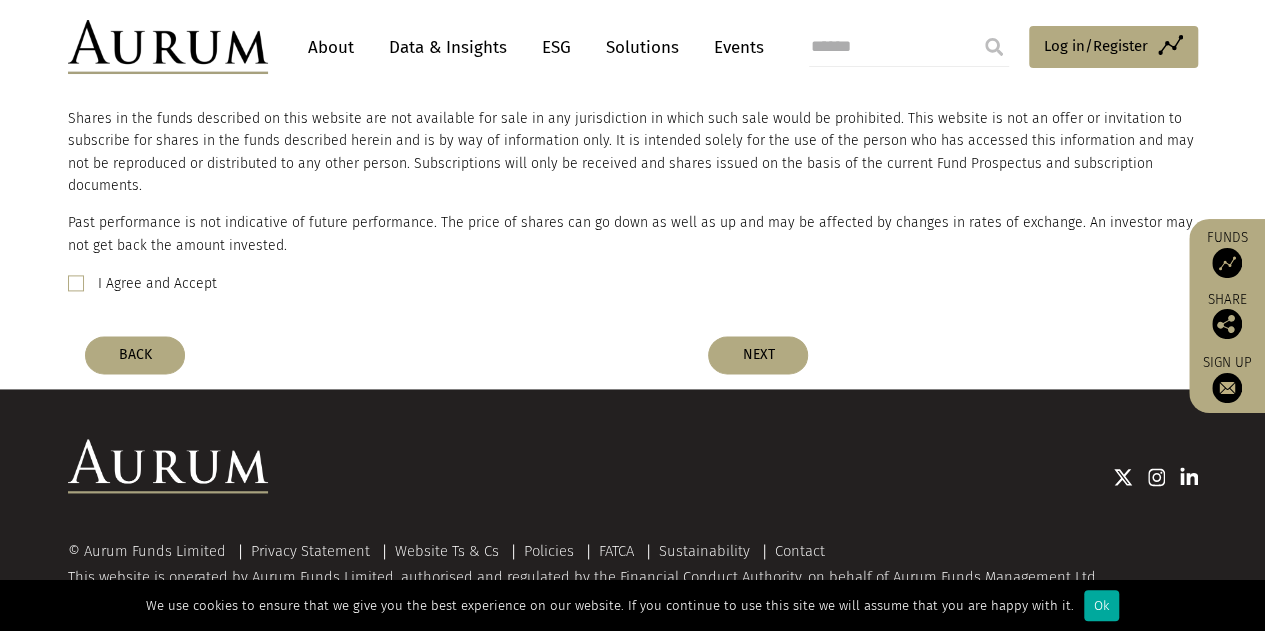 click on "I Agree and Accept" at bounding box center (633, 284) 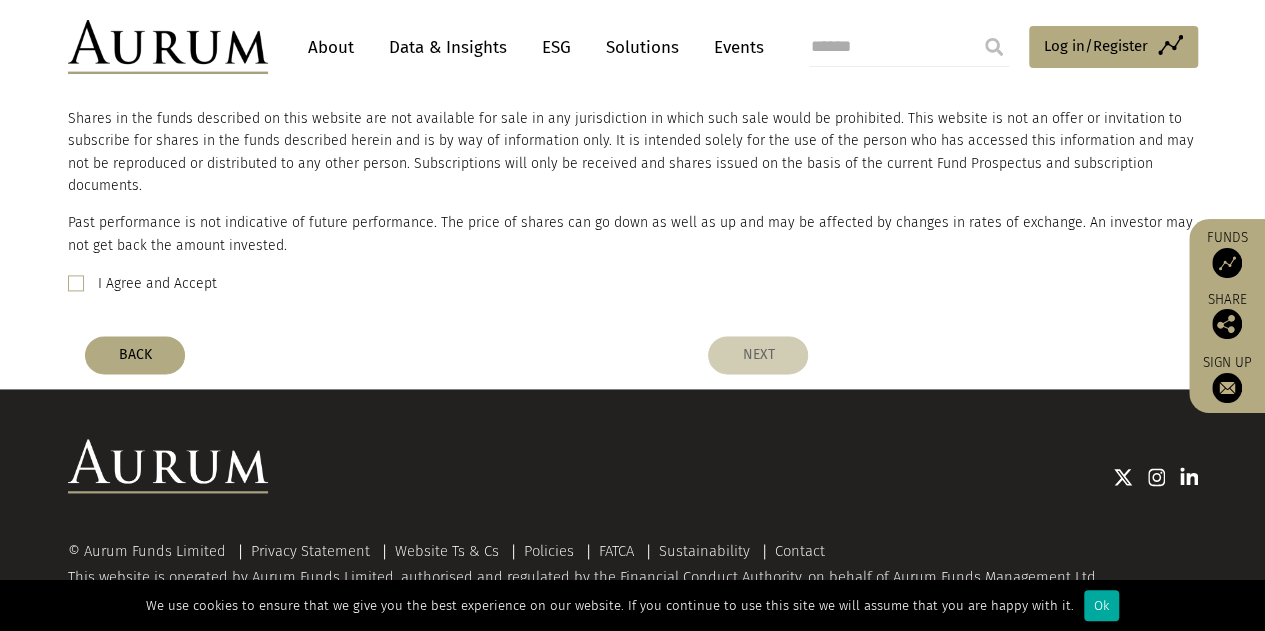 click on "NEXT" at bounding box center [758, 355] 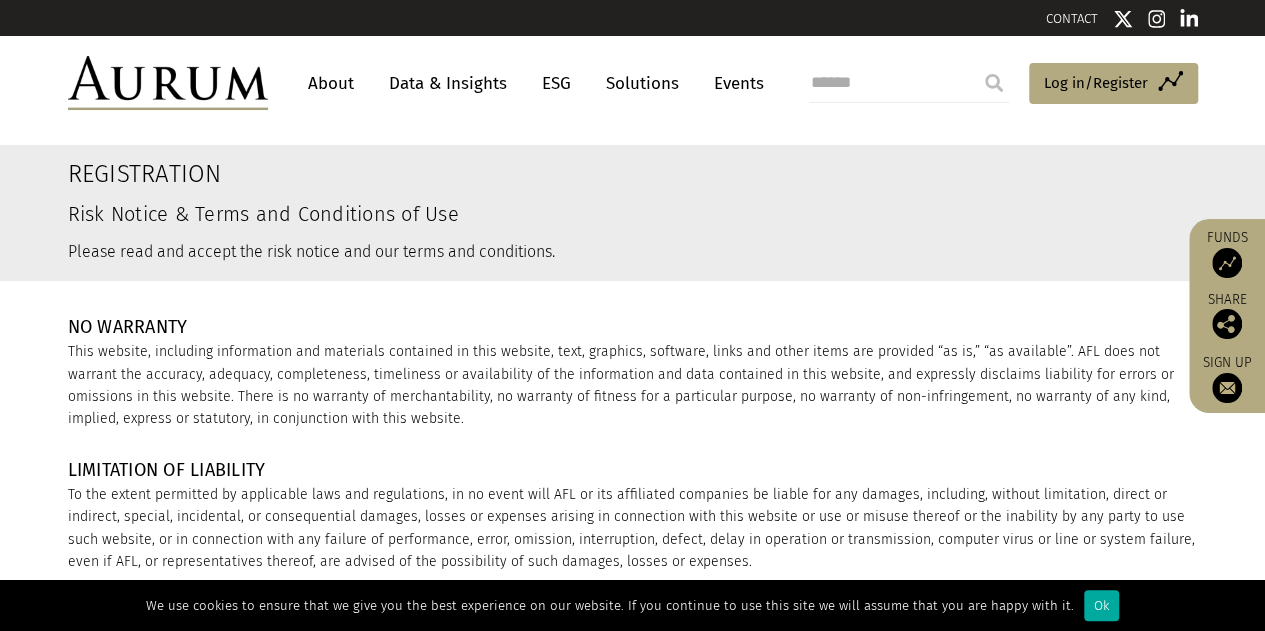 scroll, scrollTop: 2750, scrollLeft: 0, axis: vertical 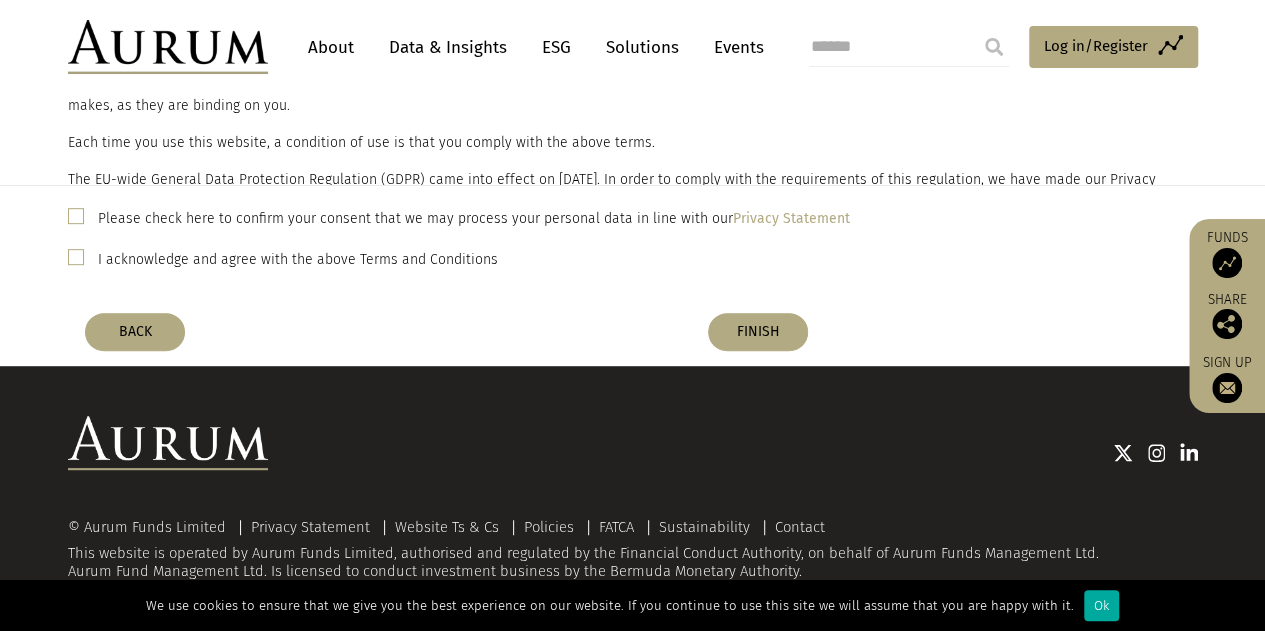 click at bounding box center (76, 216) 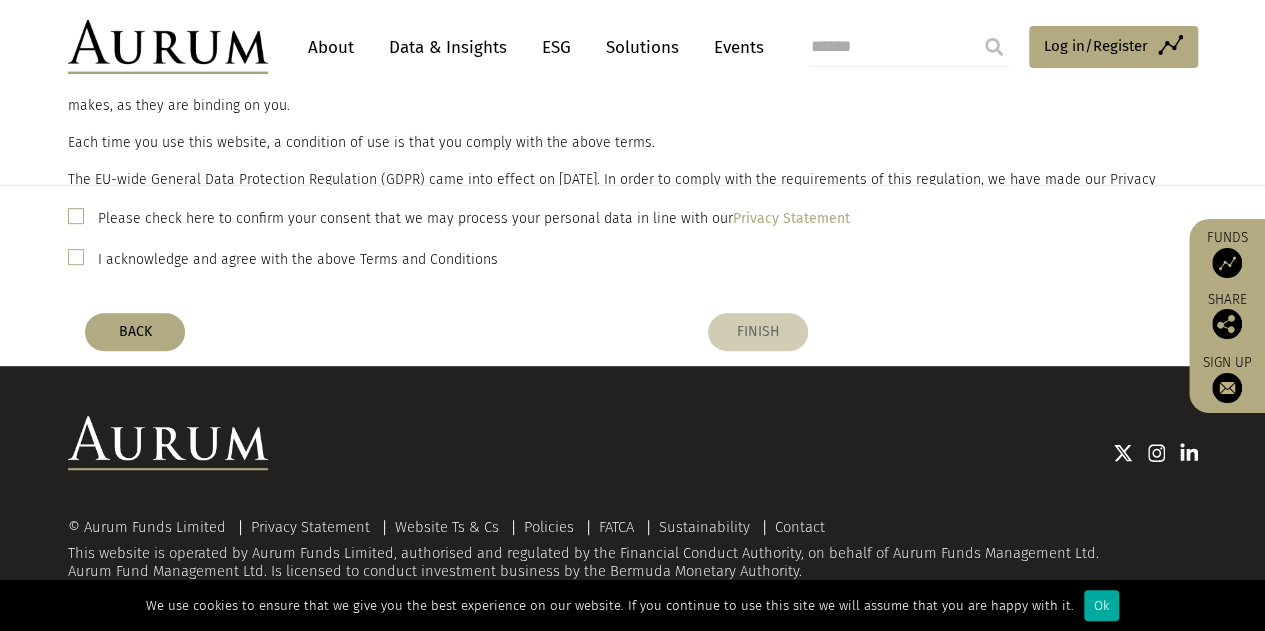 click on "FINISH" at bounding box center (758, 332) 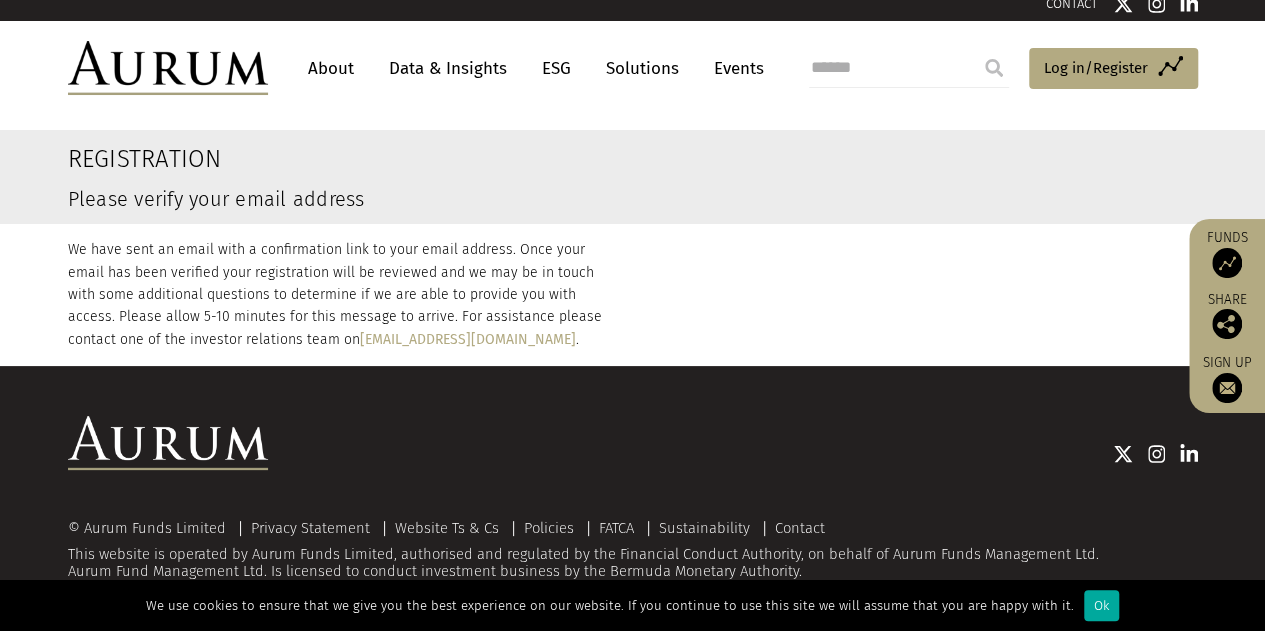 scroll, scrollTop: 0, scrollLeft: 0, axis: both 